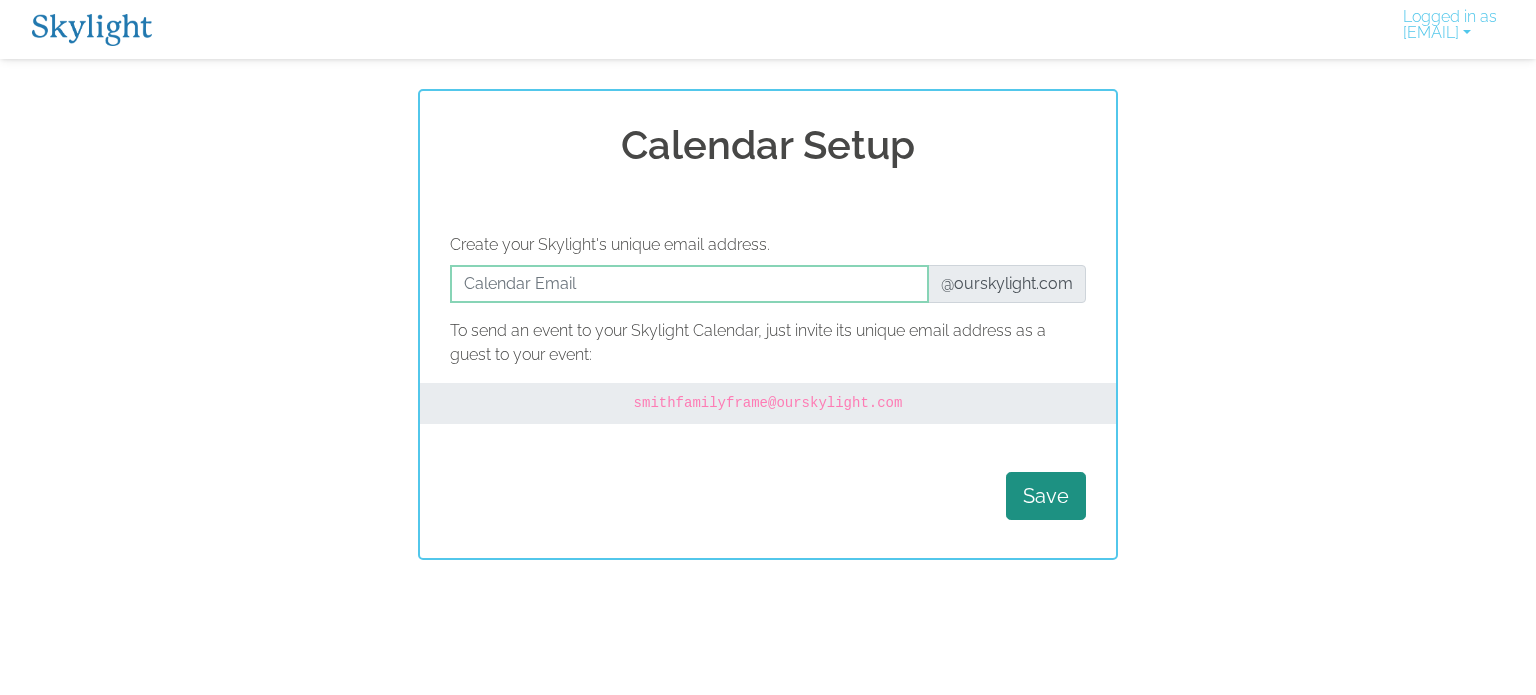 scroll, scrollTop: 0, scrollLeft: 0, axis: both 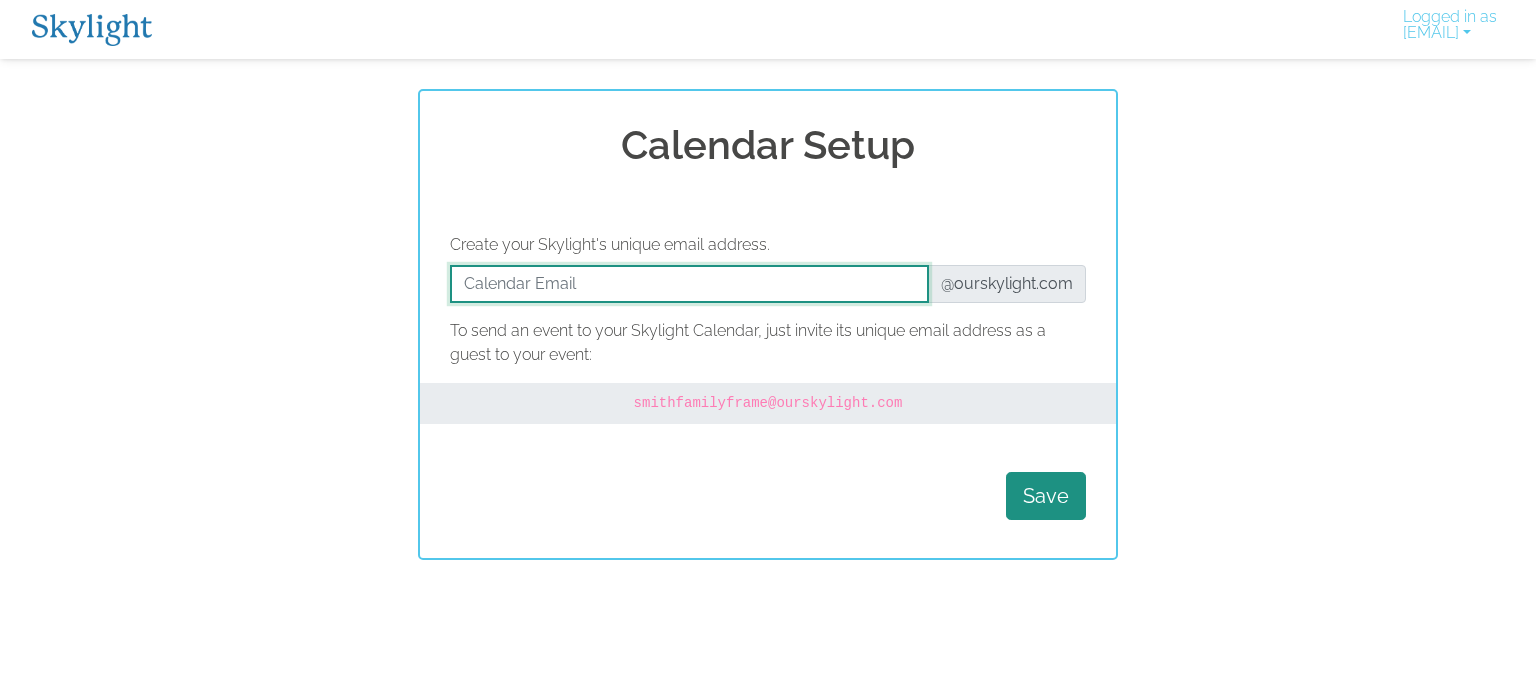 click at bounding box center (689, 284) 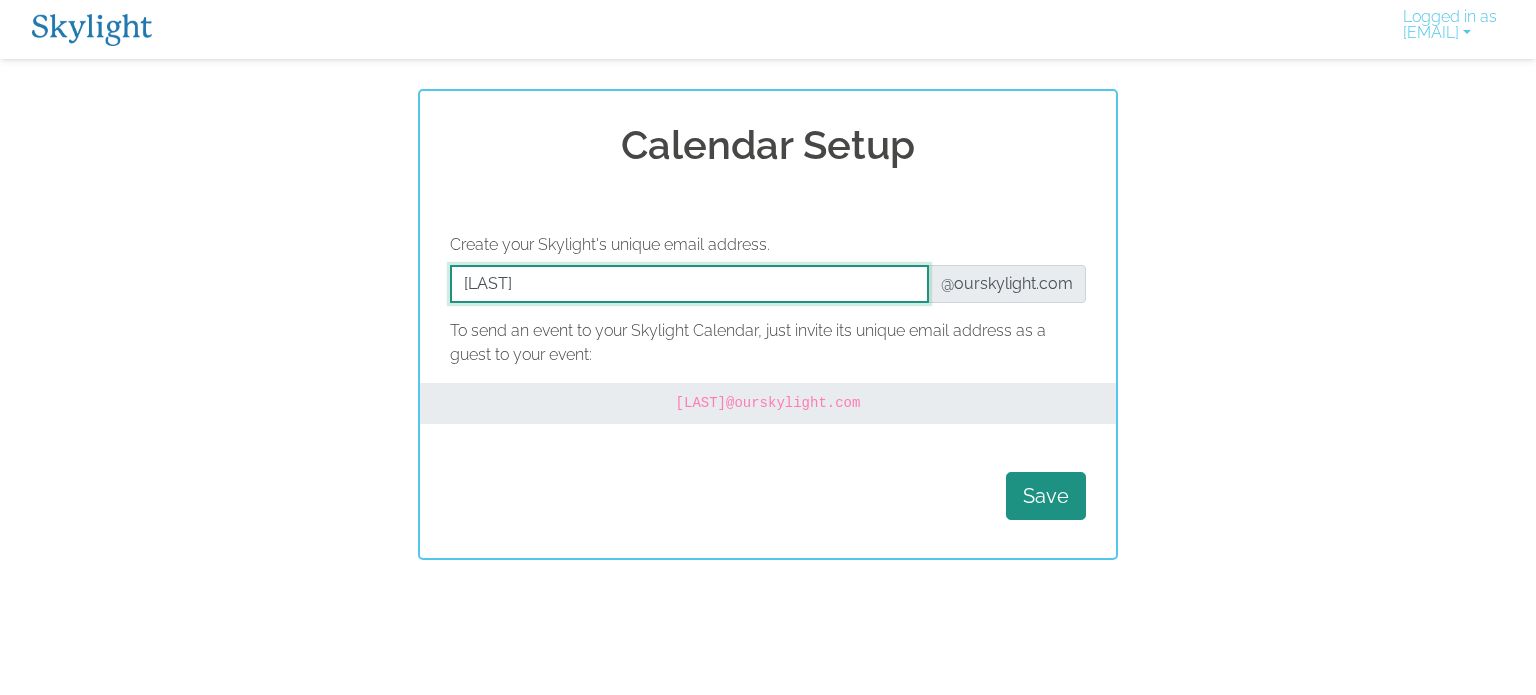 type on "[LAST]" 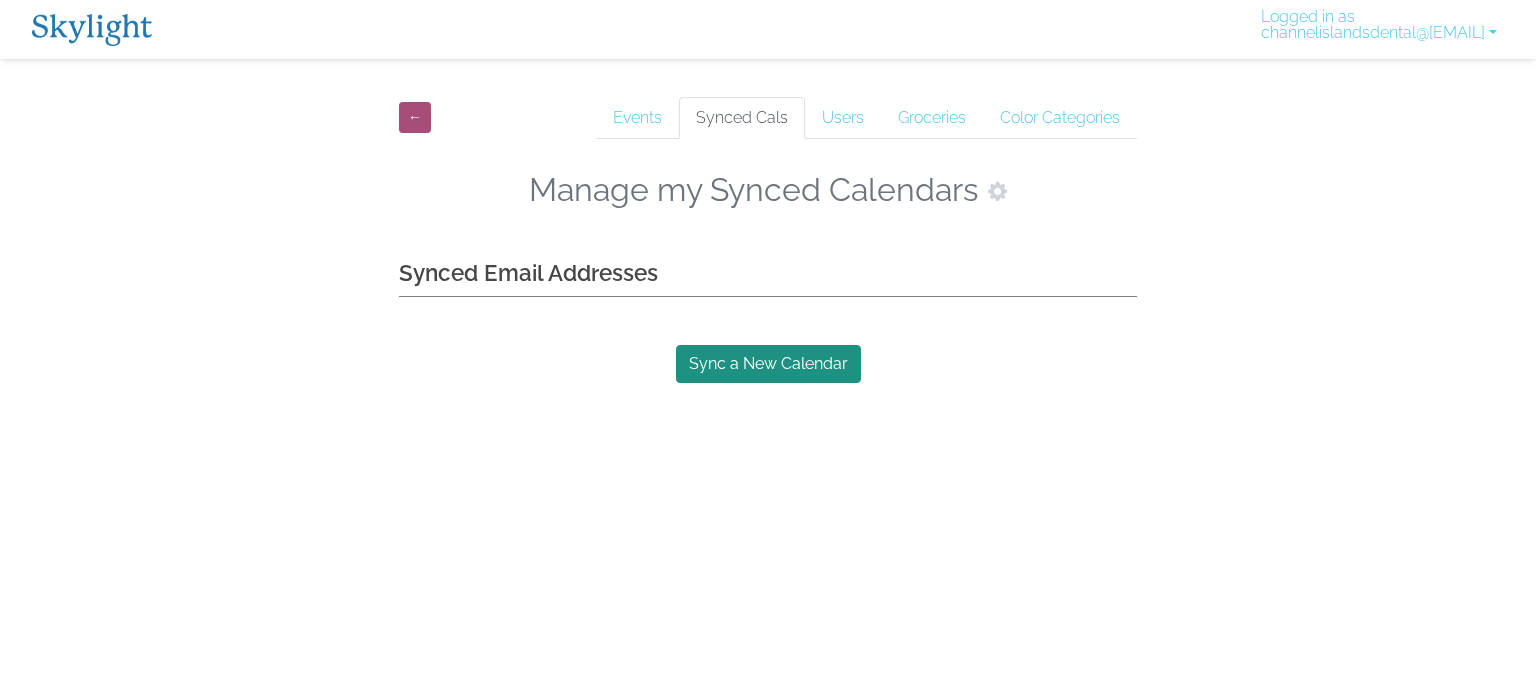 scroll, scrollTop: 0, scrollLeft: 0, axis: both 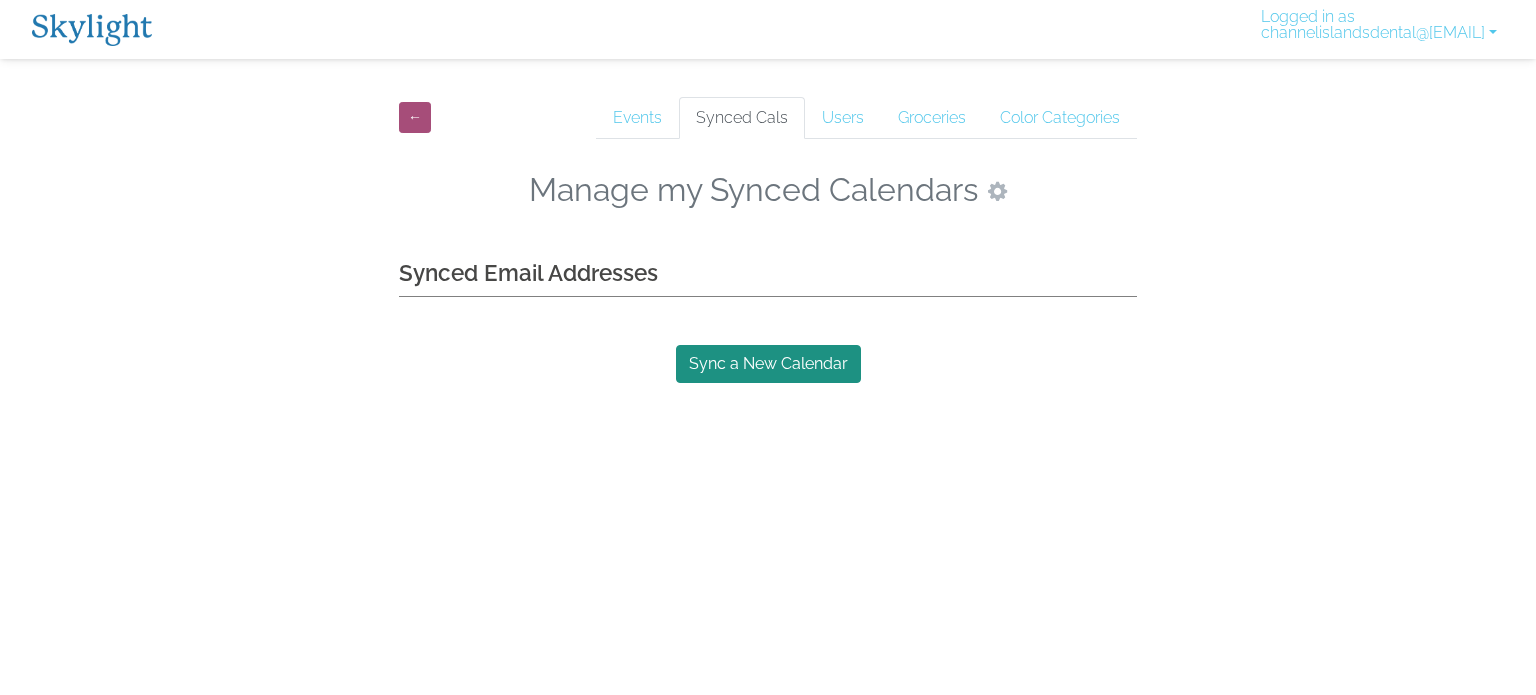 click at bounding box center [997, 191] 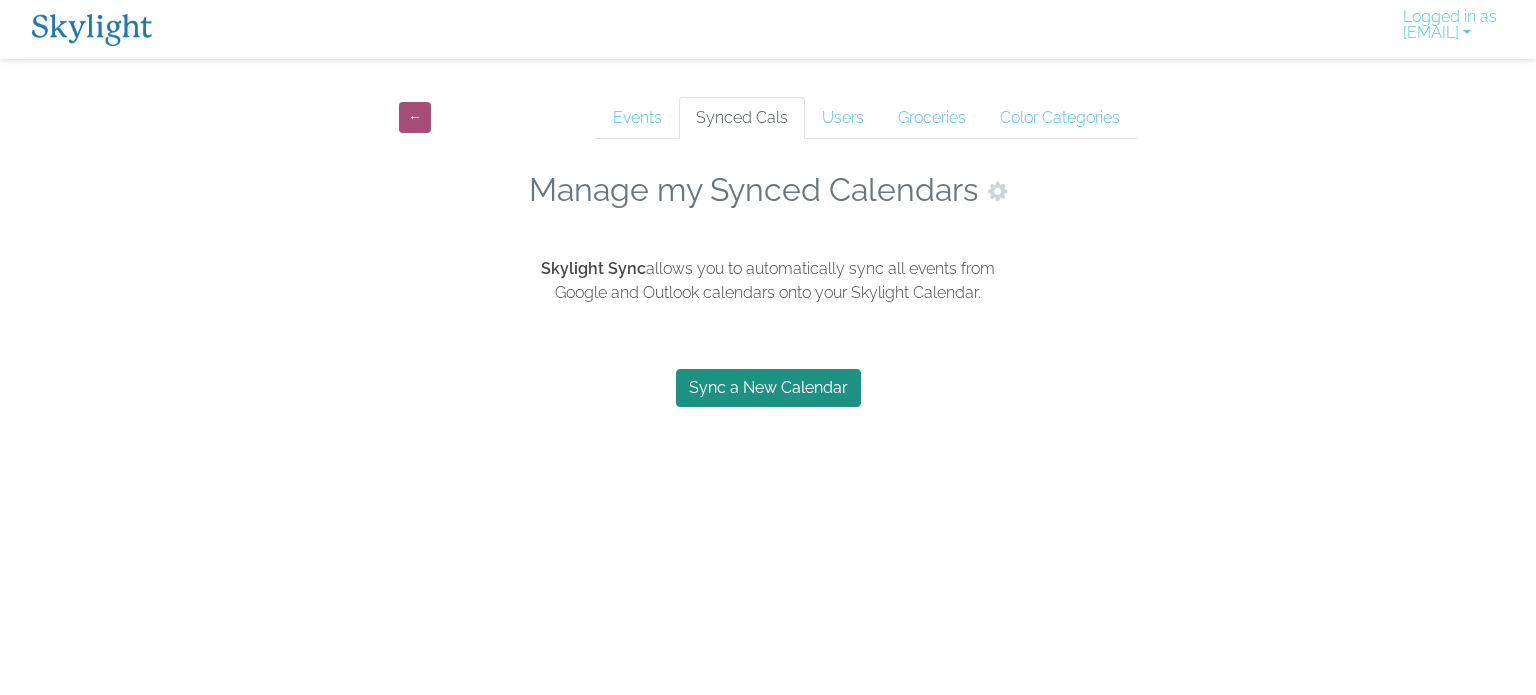 scroll, scrollTop: 0, scrollLeft: 0, axis: both 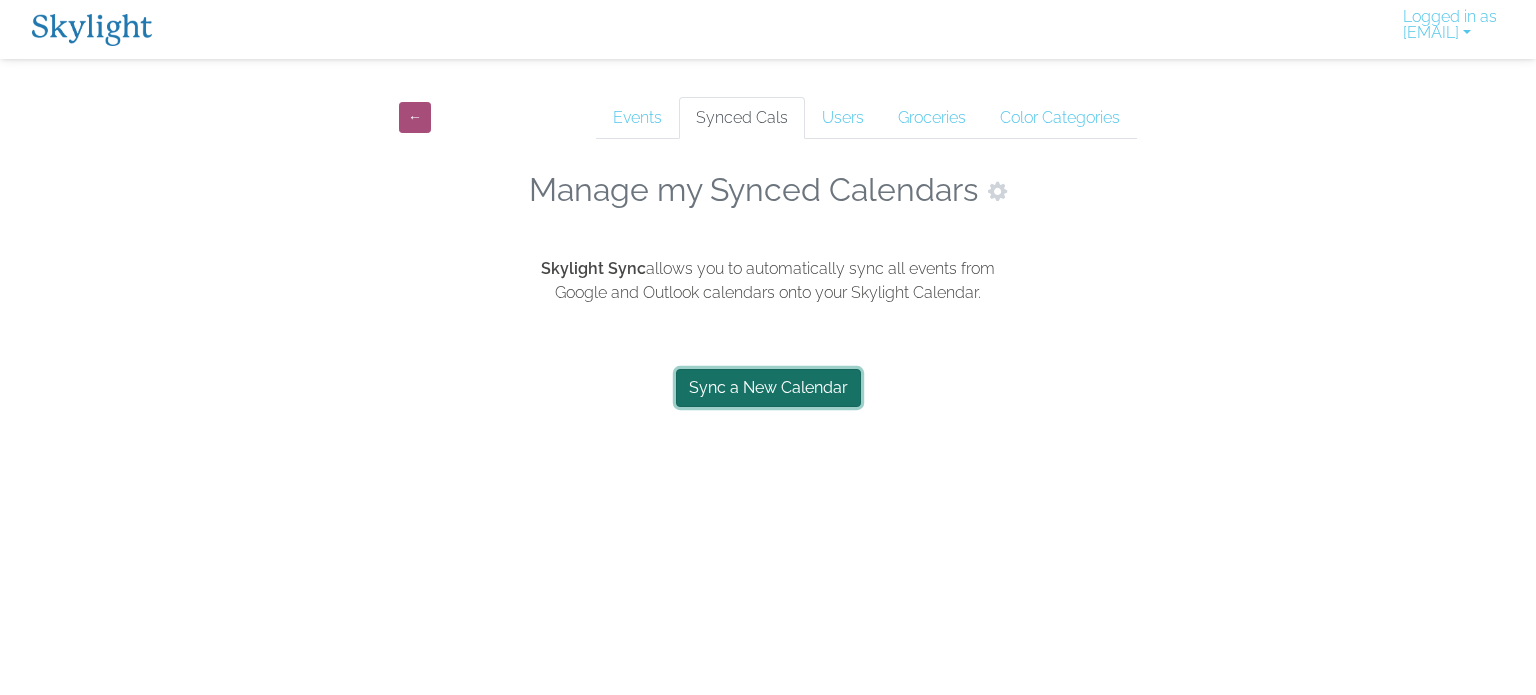 click on "Sync a New Calendar" at bounding box center [768, 388] 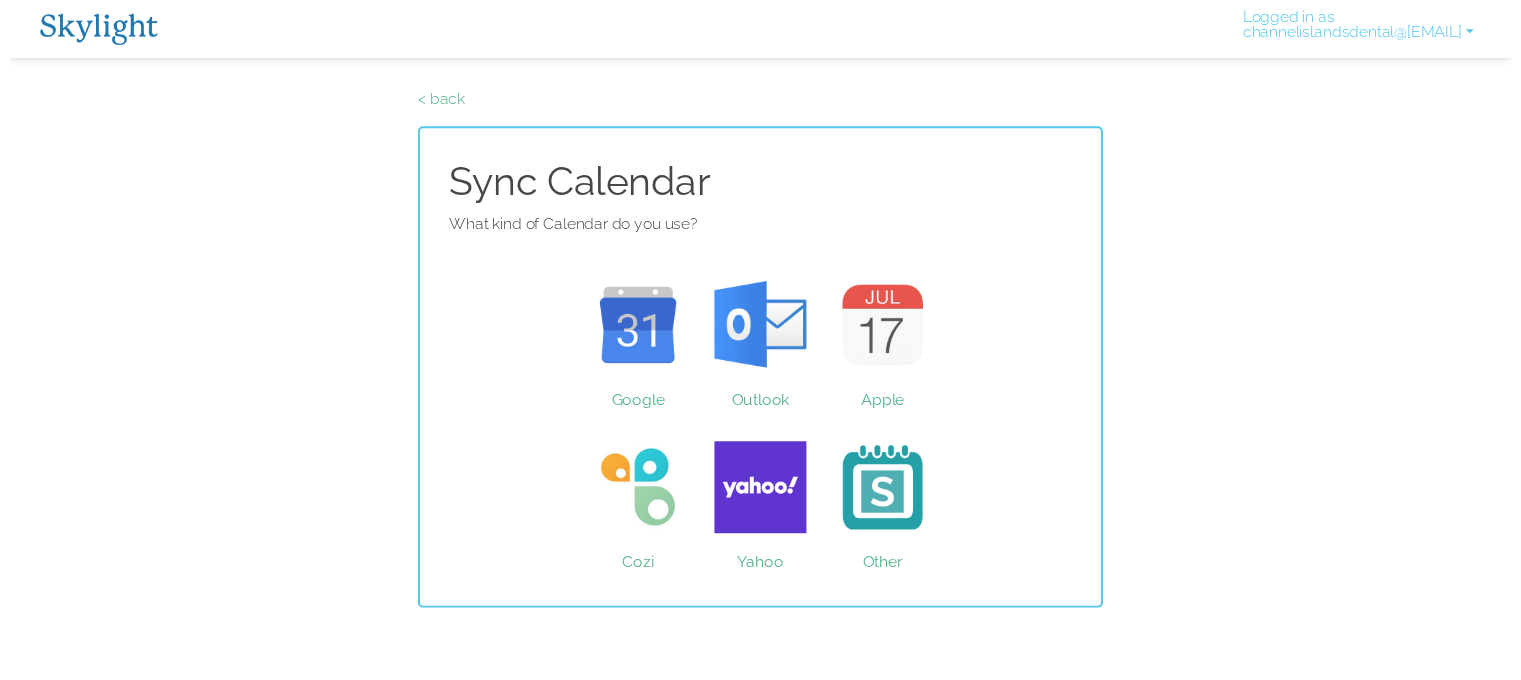 scroll, scrollTop: 0, scrollLeft: 0, axis: both 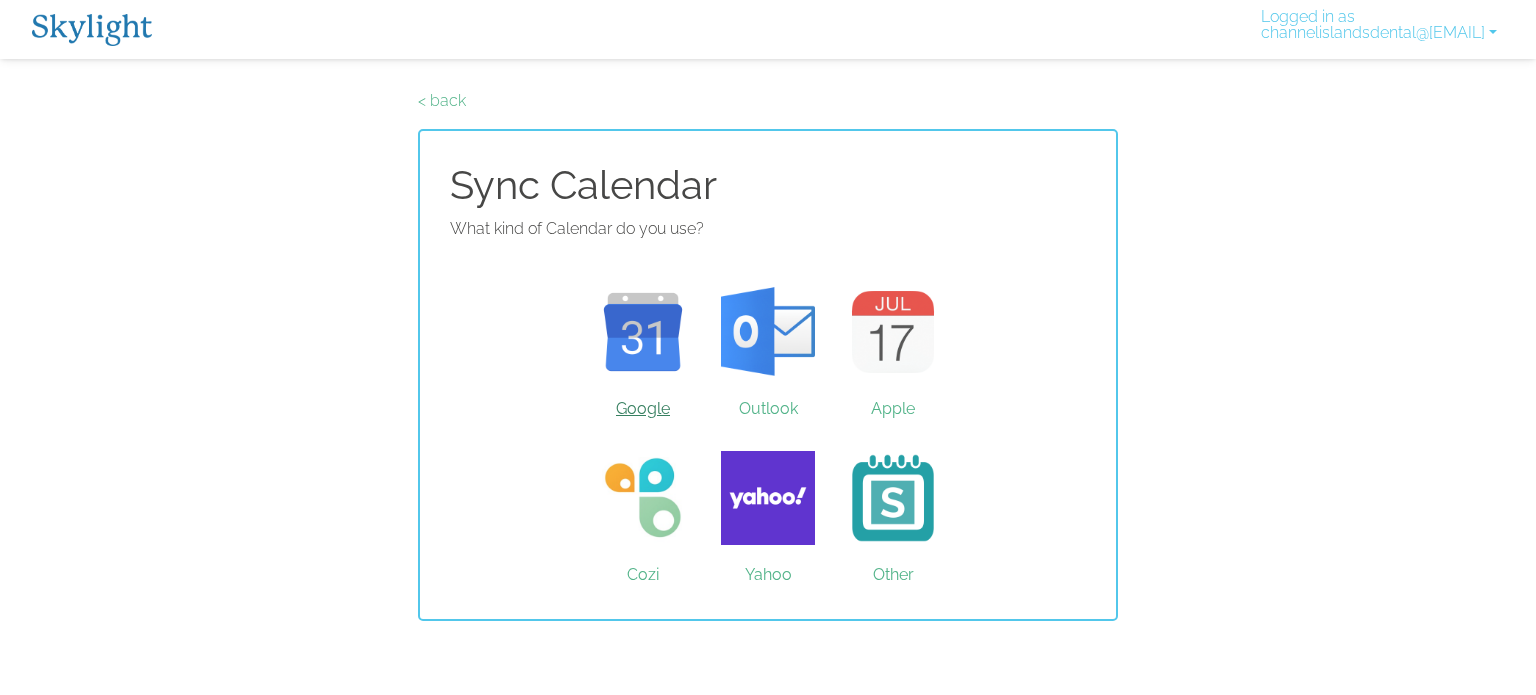 click on "Google" at bounding box center [643, 332] 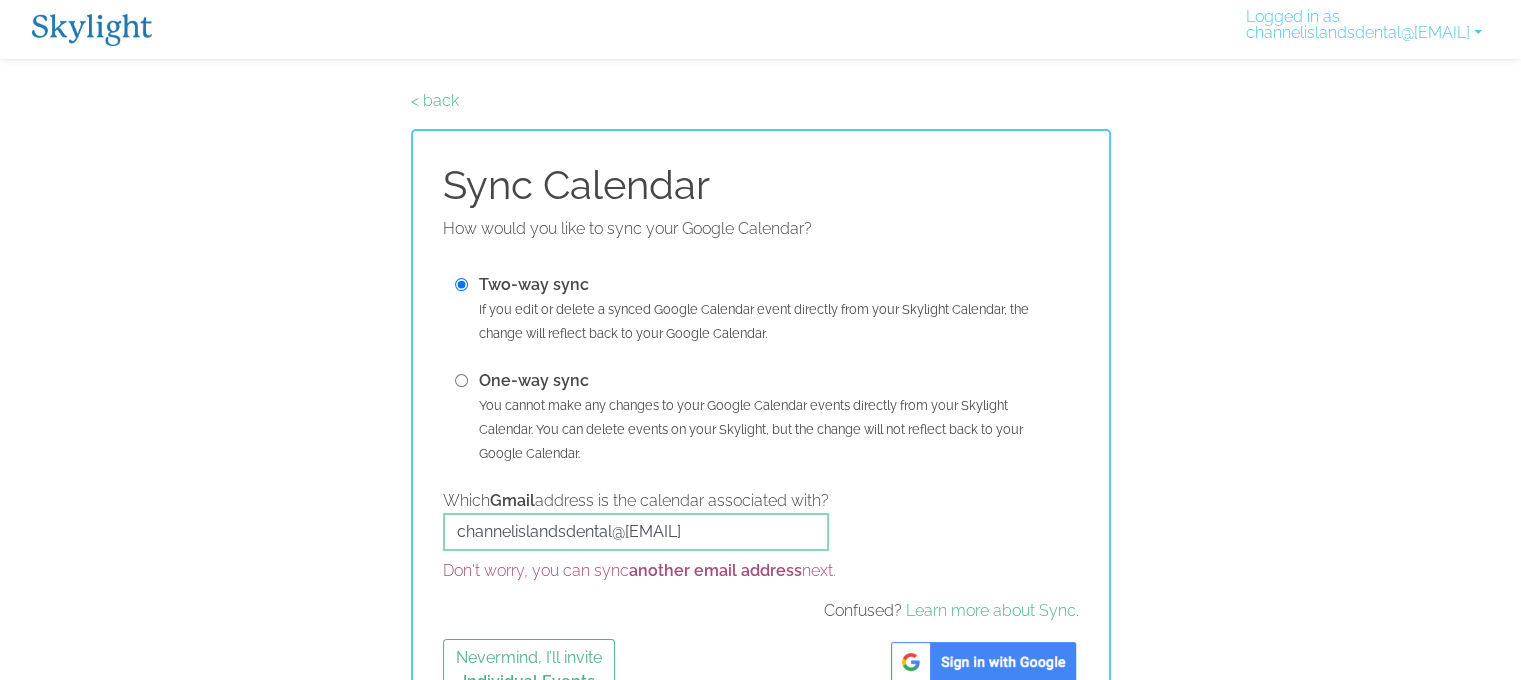 scroll, scrollTop: 51, scrollLeft: 0, axis: vertical 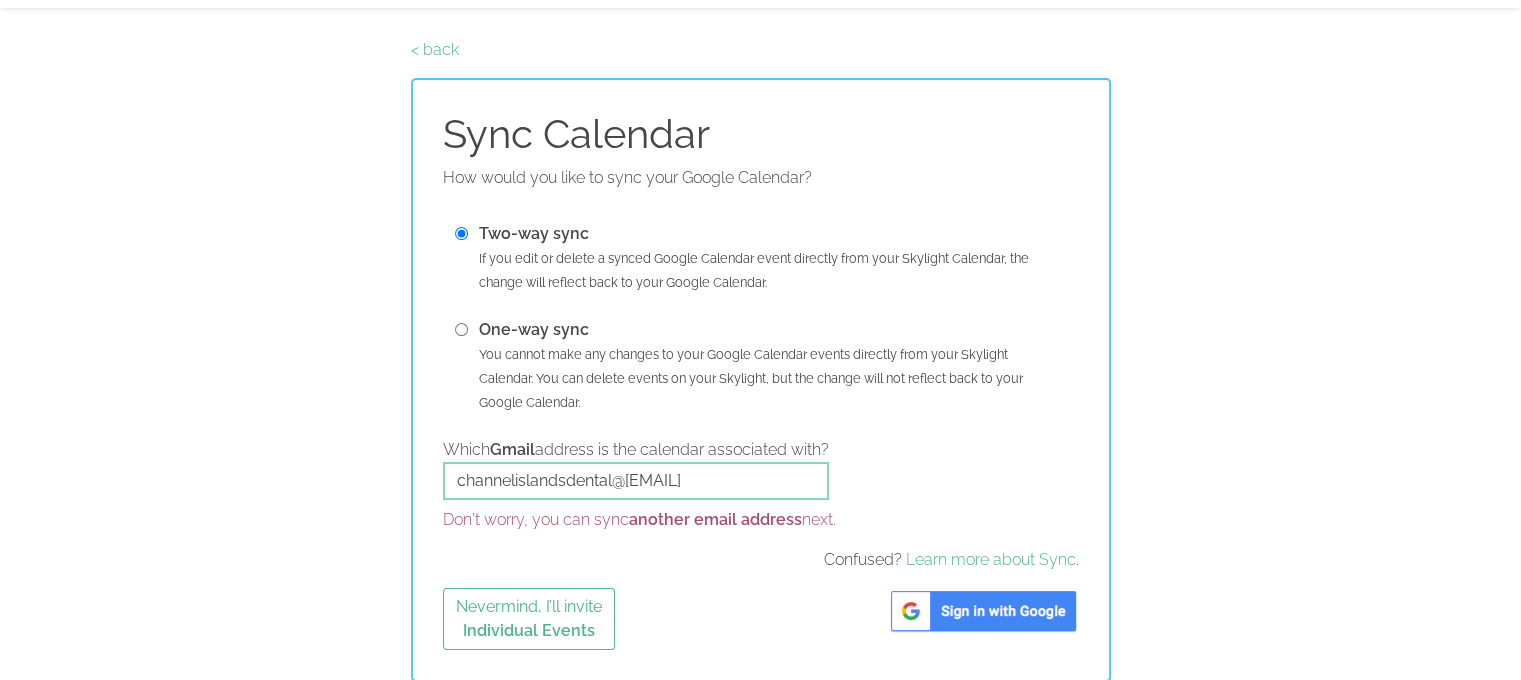 click at bounding box center (983, 611) 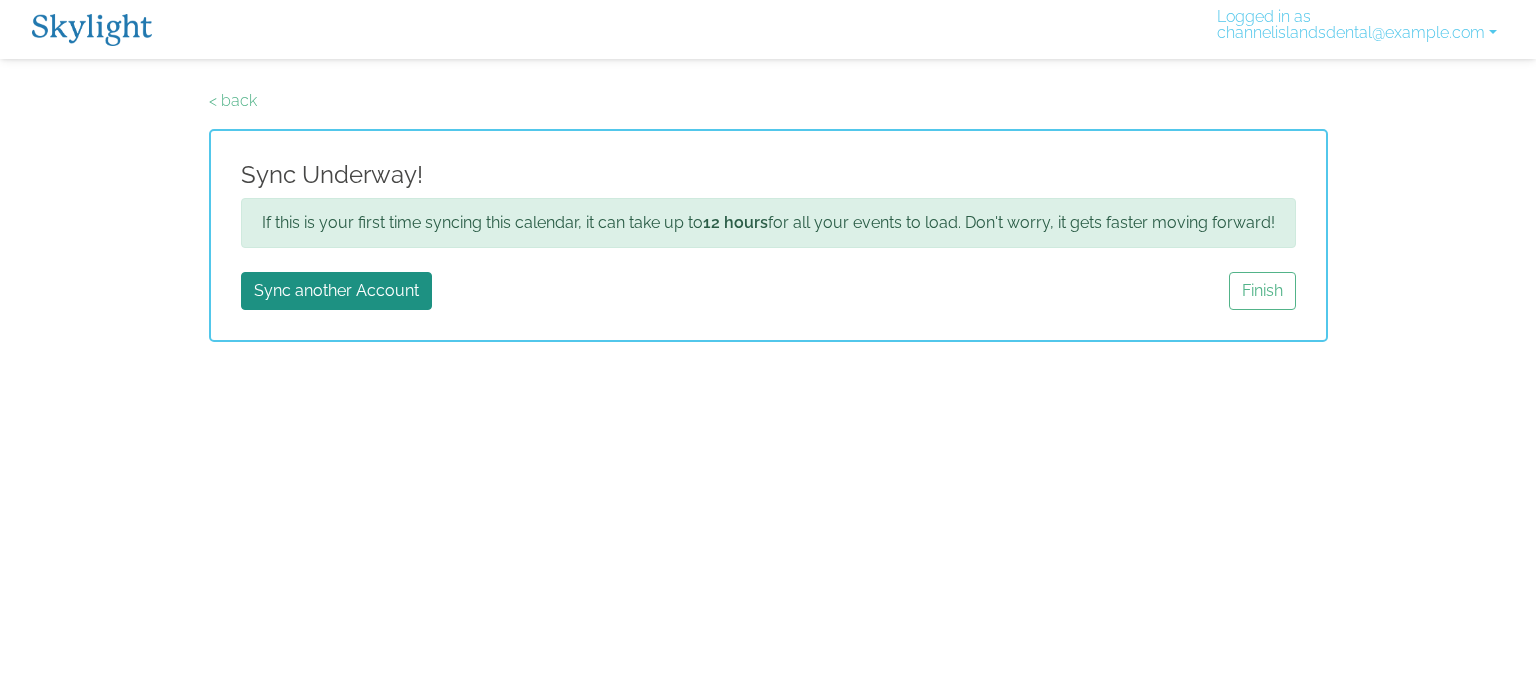 scroll, scrollTop: 0, scrollLeft: 0, axis: both 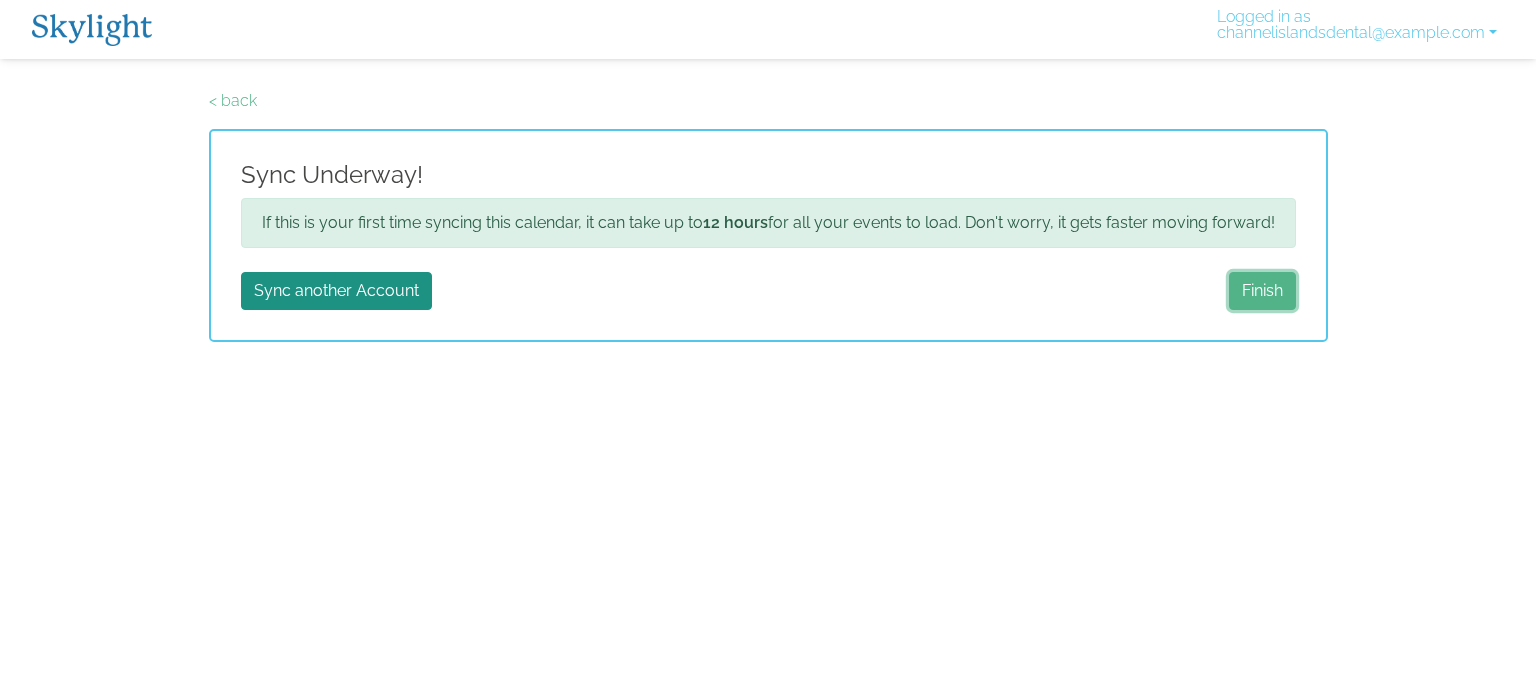 click on "Finish" at bounding box center [1262, 291] 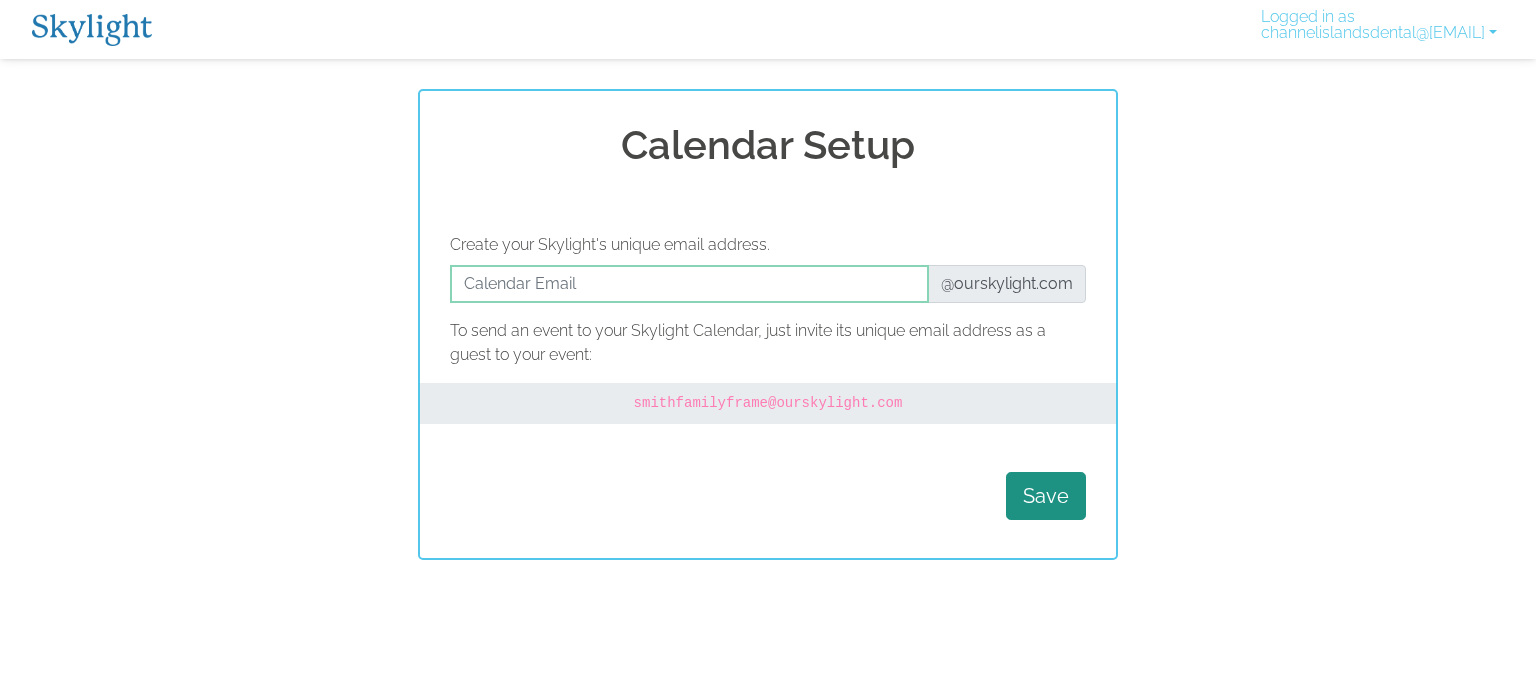 scroll, scrollTop: 0, scrollLeft: 0, axis: both 